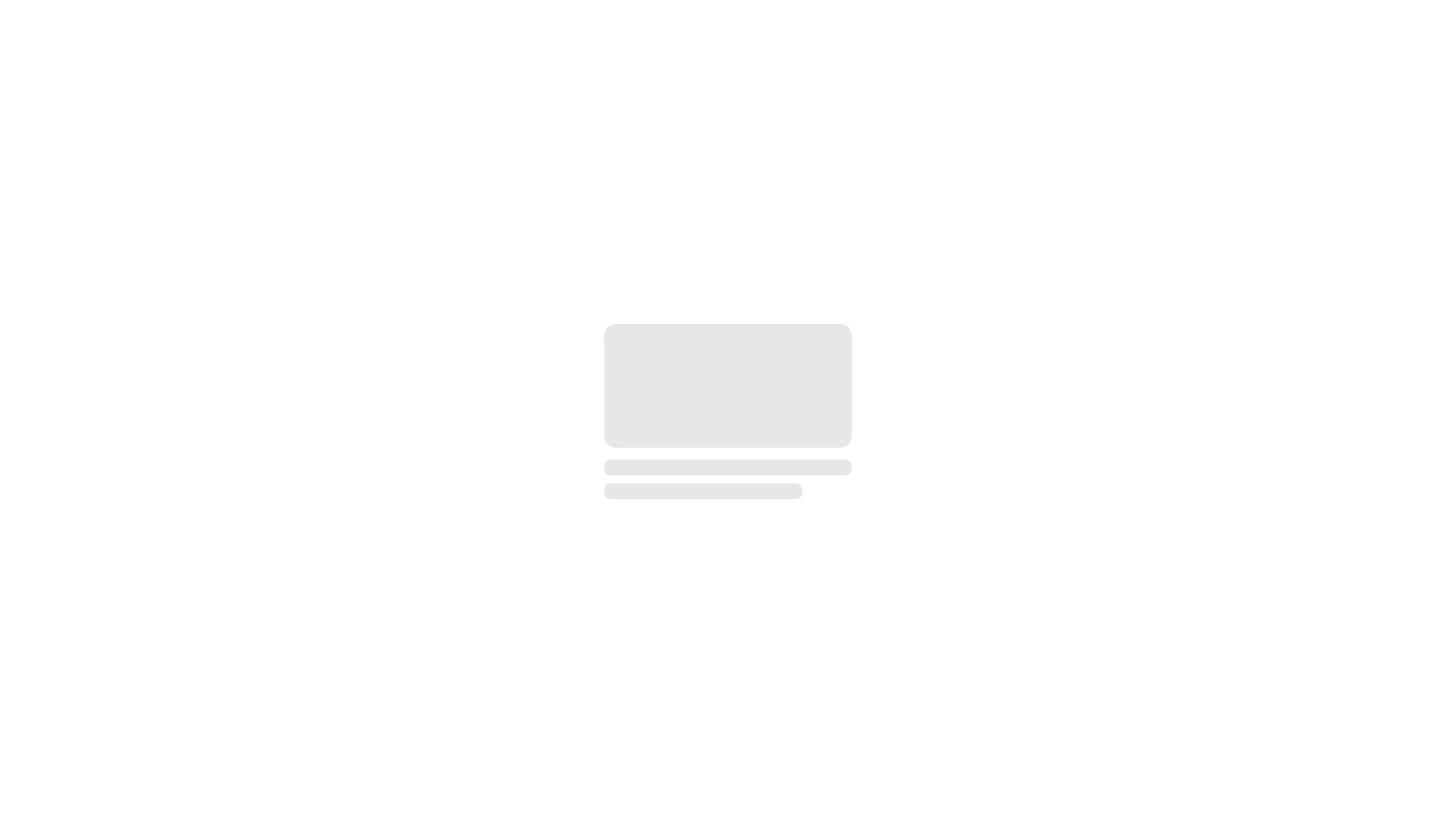 scroll, scrollTop: 0, scrollLeft: 0, axis: both 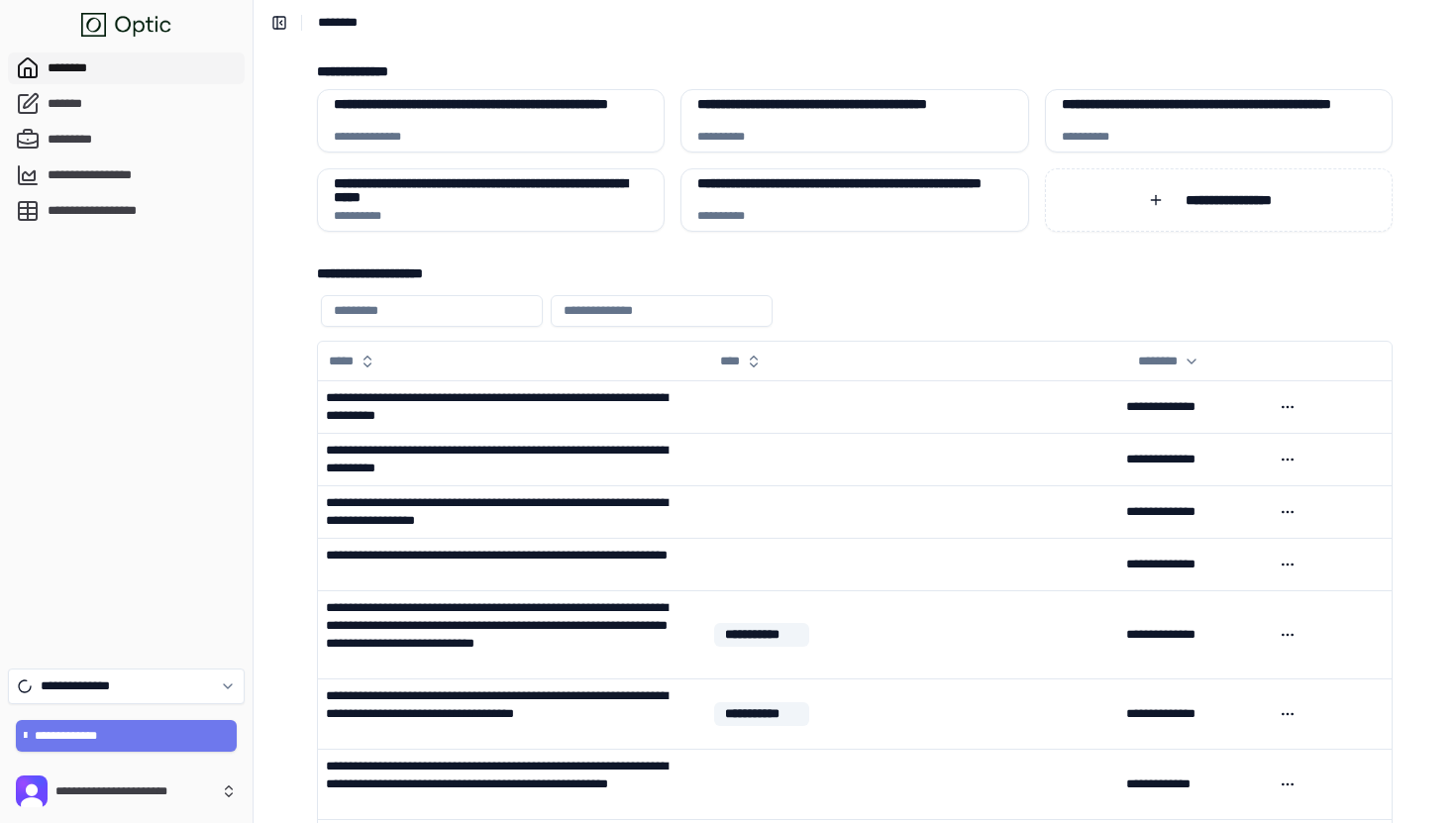 click on "**********" at bounding box center [855, 564] 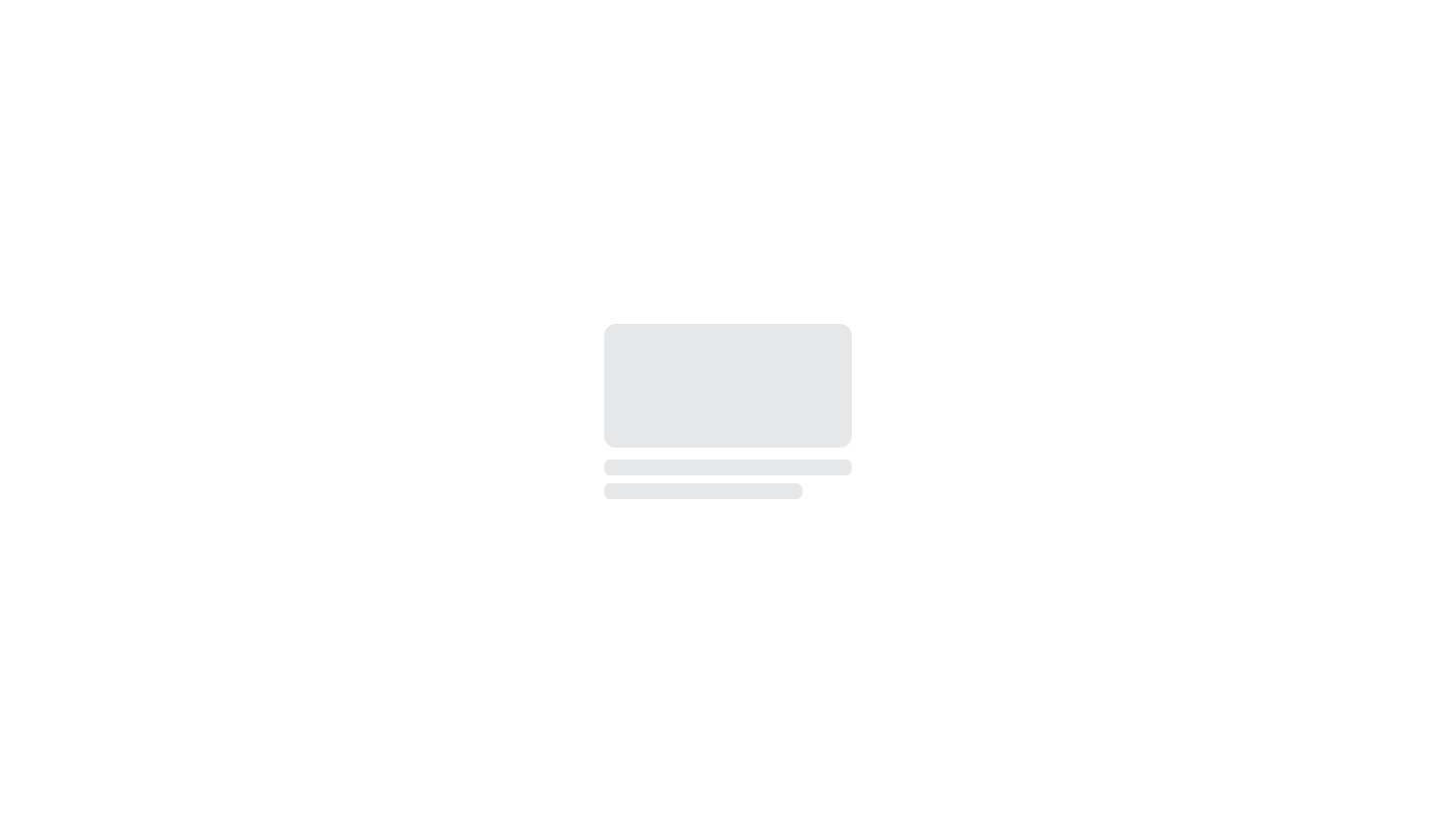 scroll, scrollTop: 0, scrollLeft: 0, axis: both 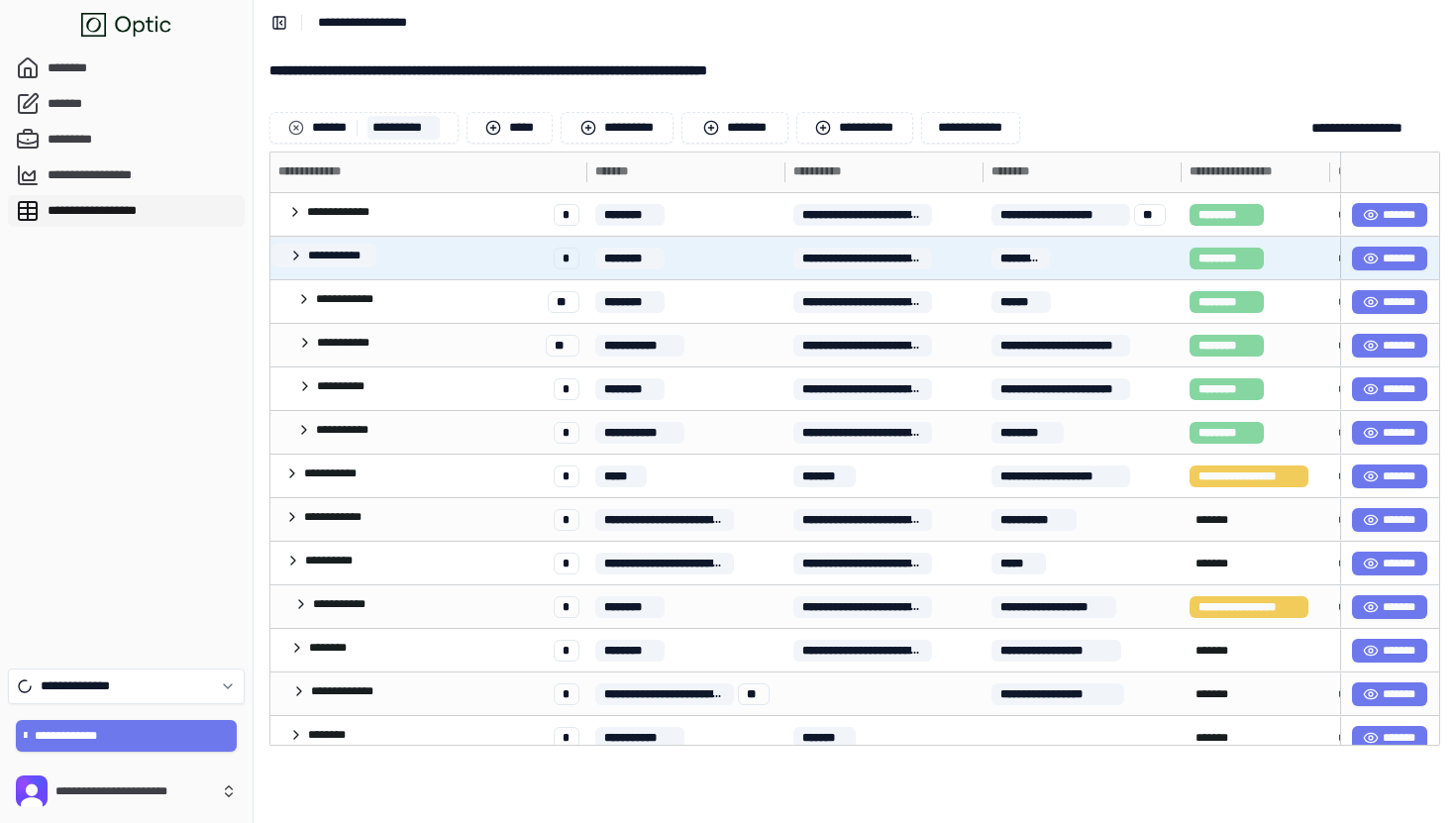 click on "**********" at bounding box center (324, 256) 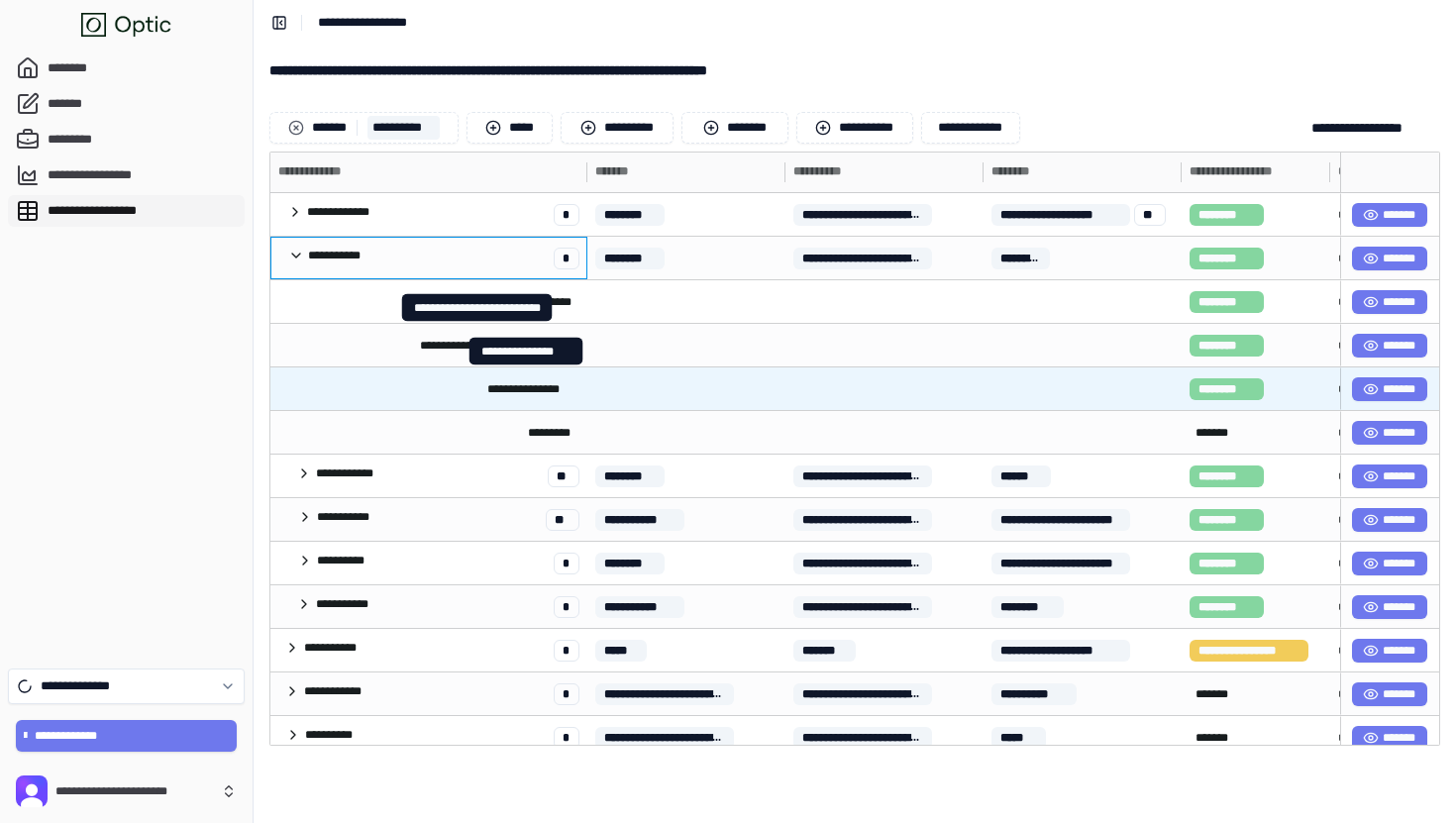 scroll, scrollTop: 0, scrollLeft: 144, axis: horizontal 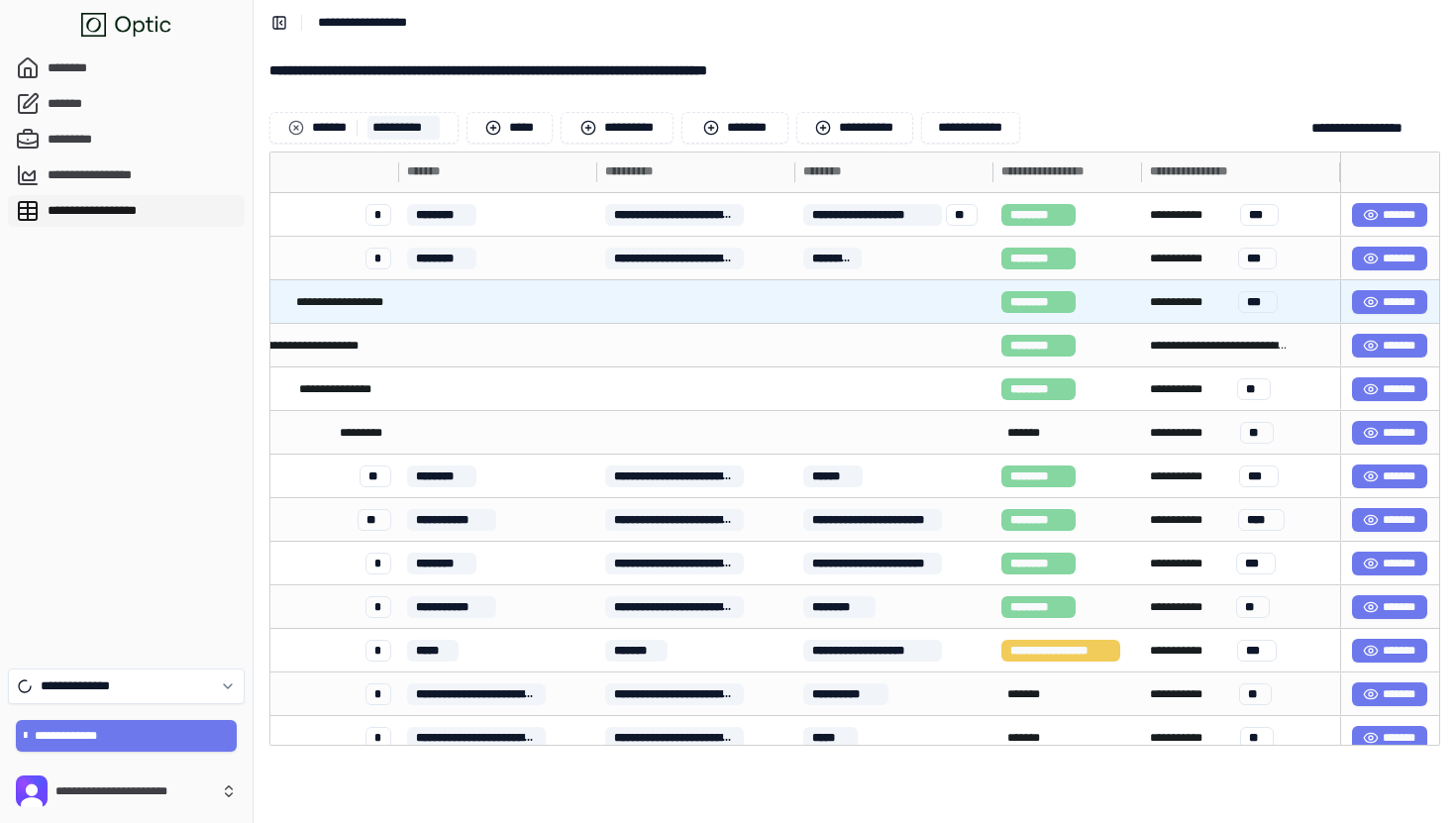 click on "* **" at bounding box center (1258, 302) 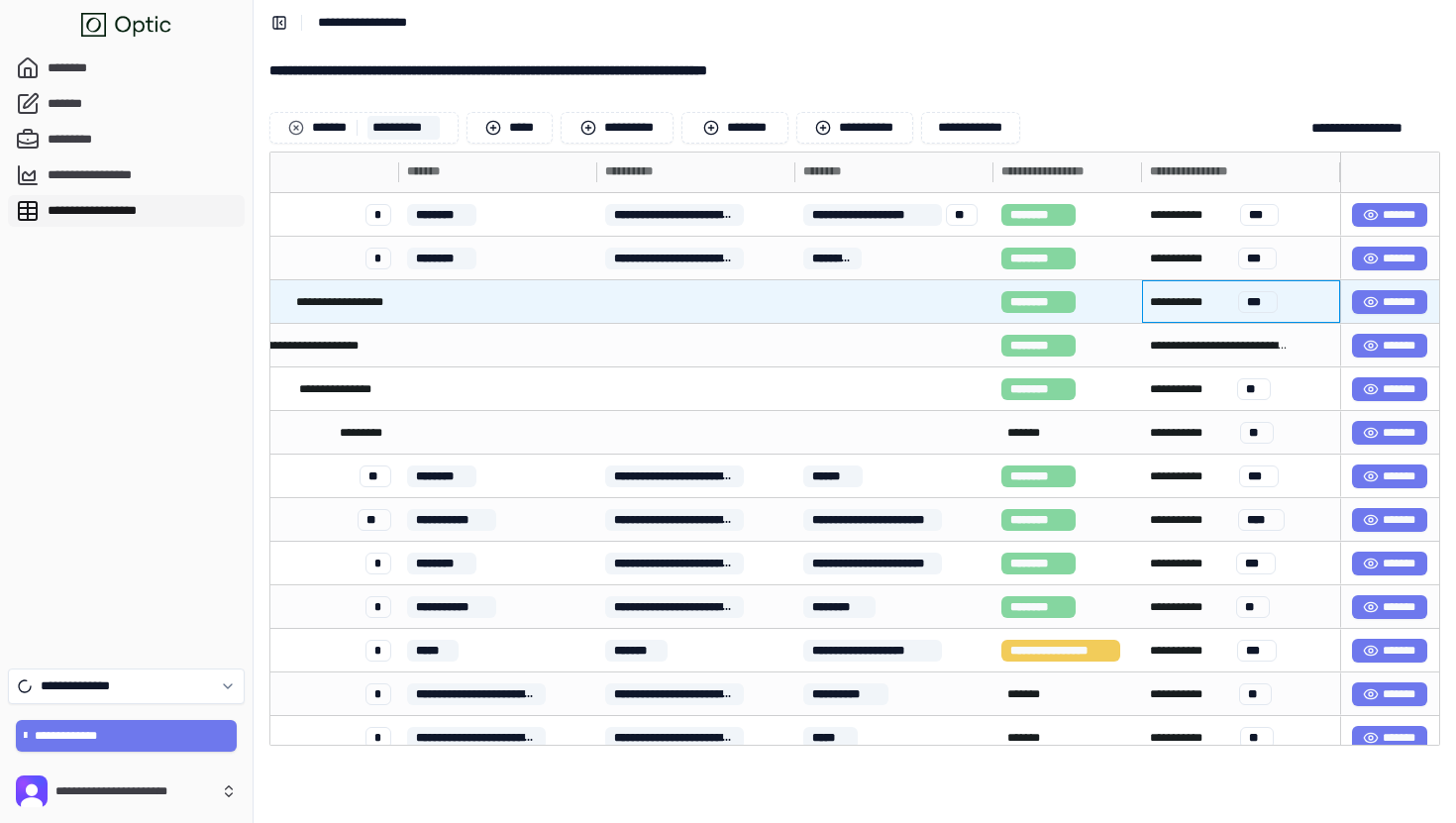 click on "* **" at bounding box center [1258, 302] 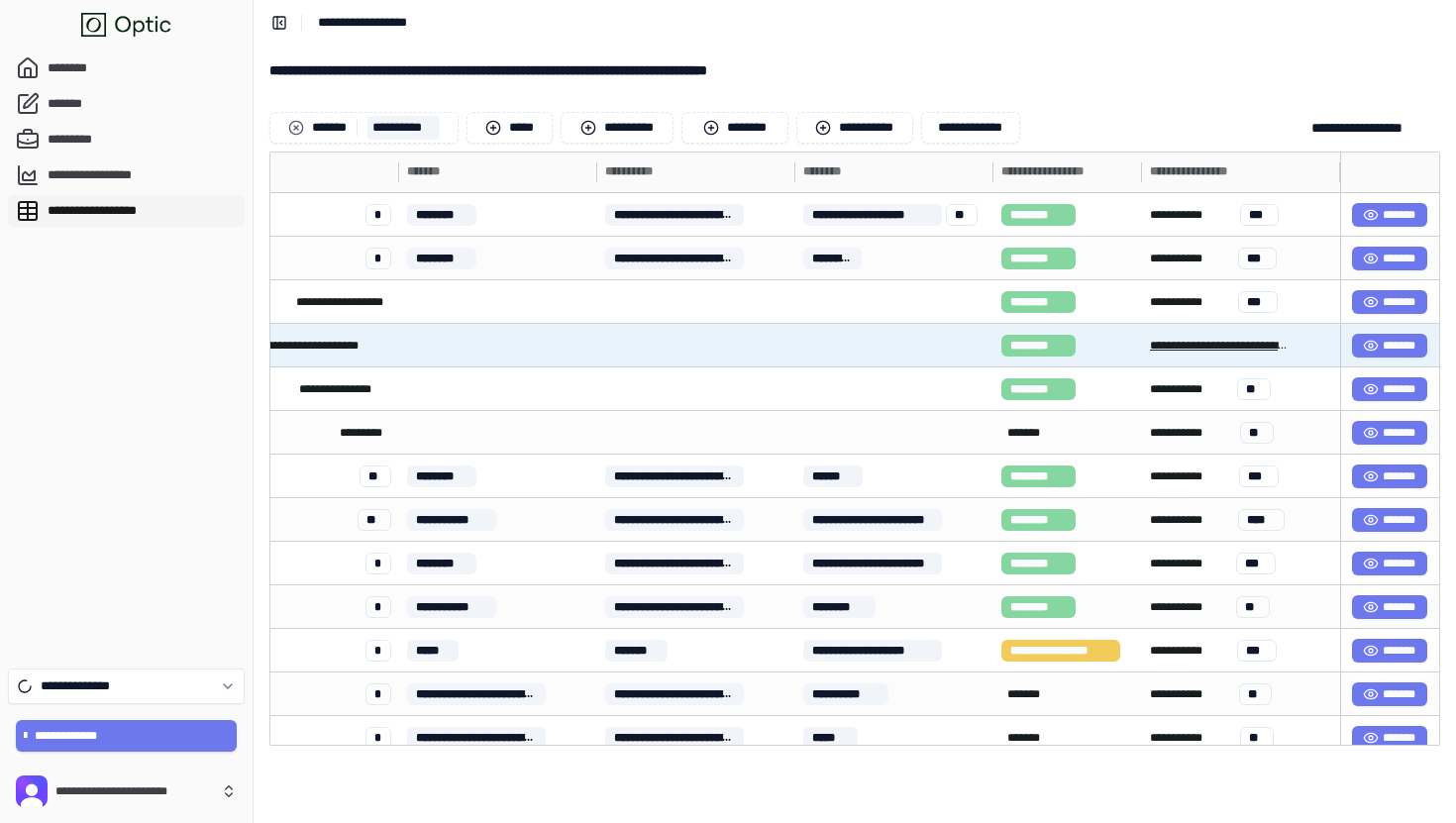 click on "**********" at bounding box center [1219, 346] 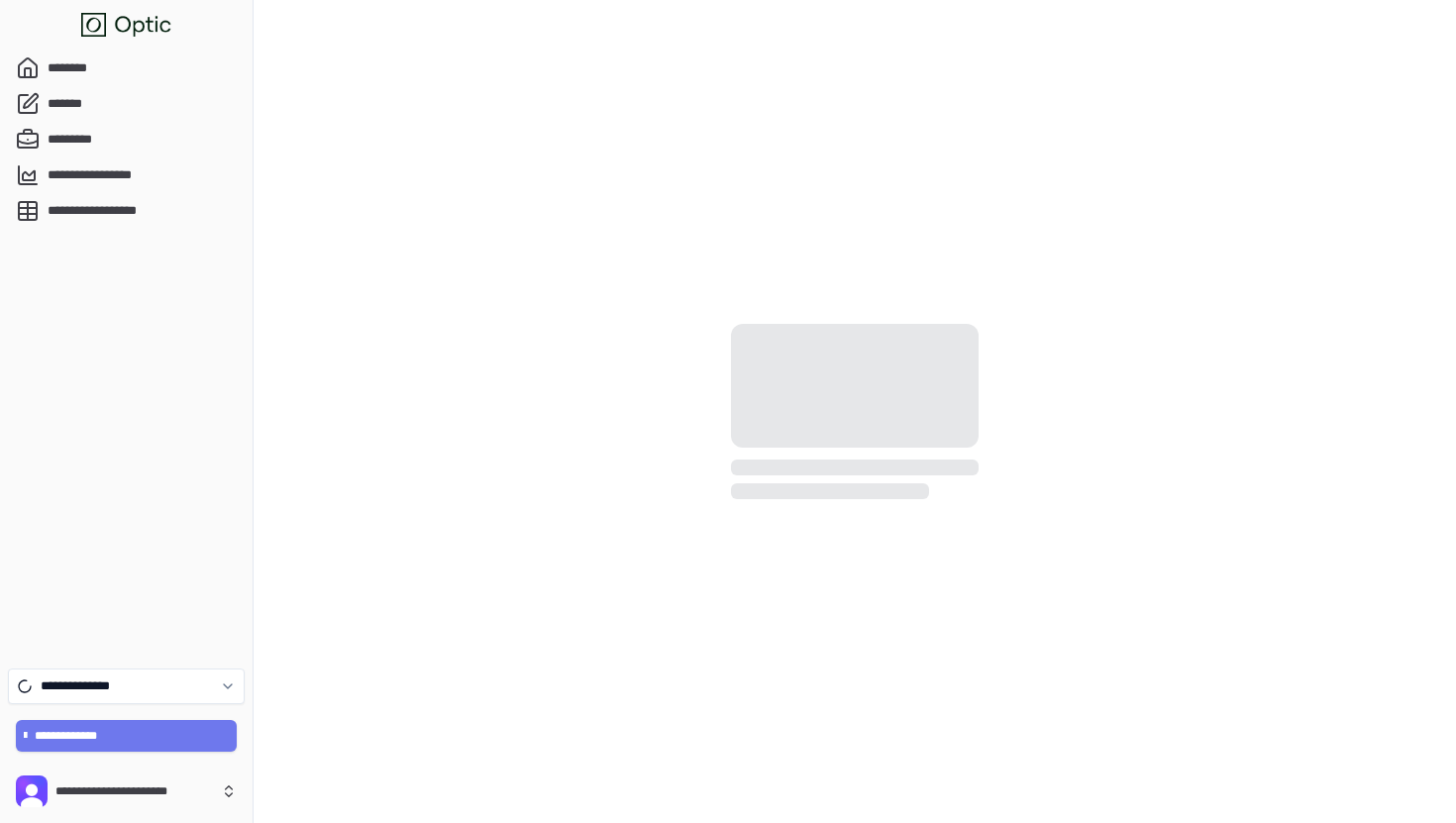 click at bounding box center (855, 411) 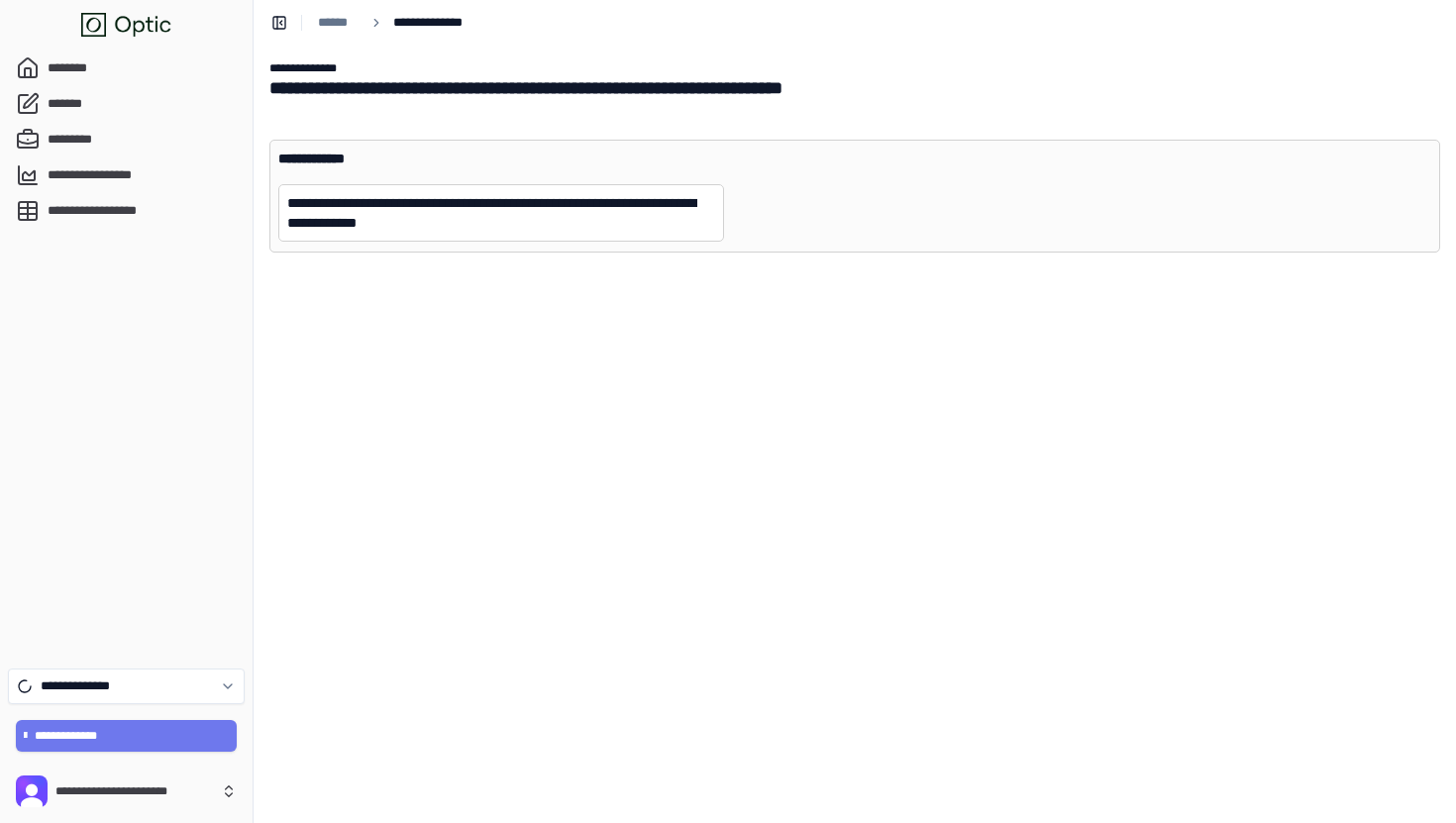 click on "**********" at bounding box center (501, 213) 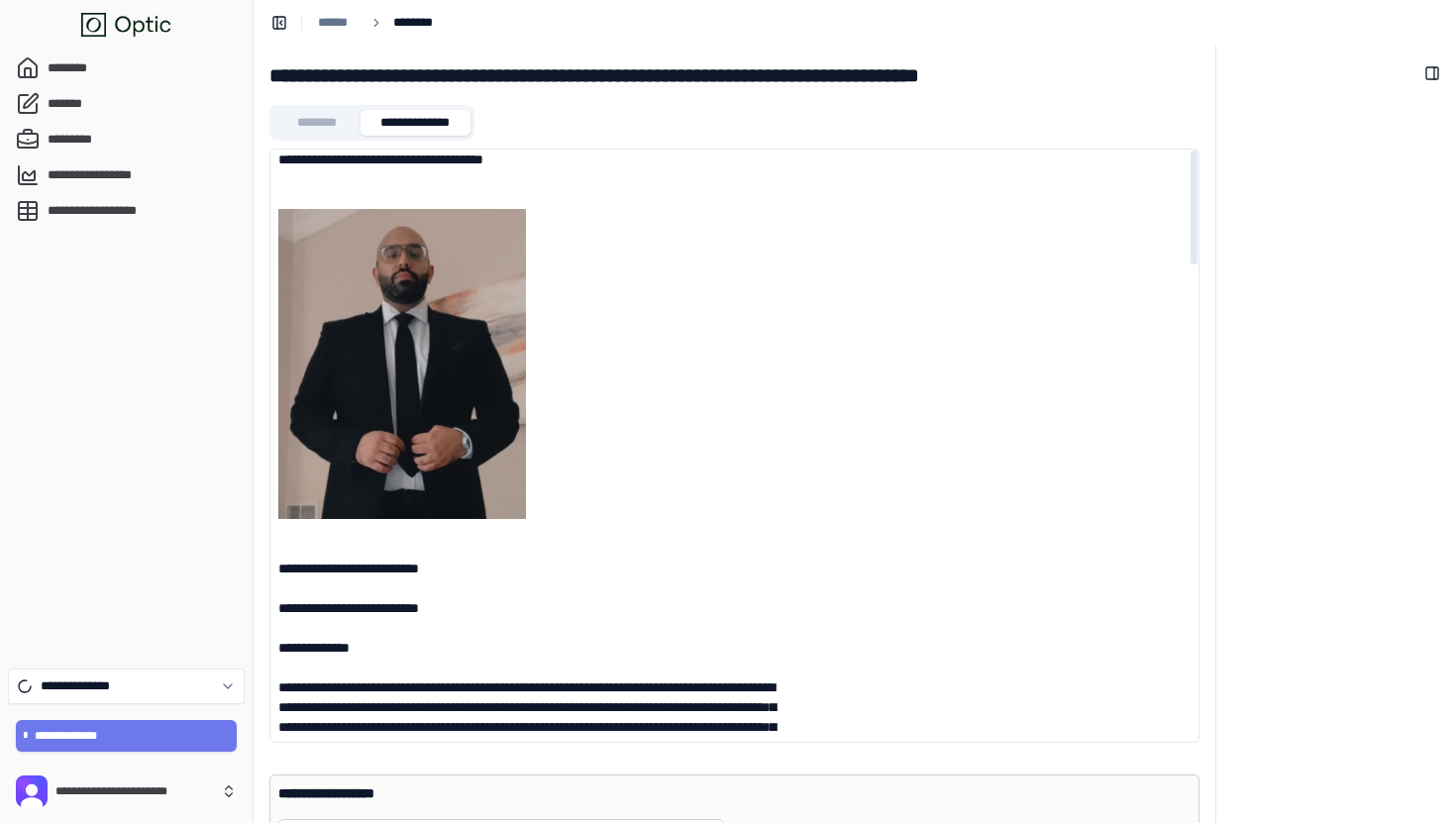 click on "**********" at bounding box center (371, 123) 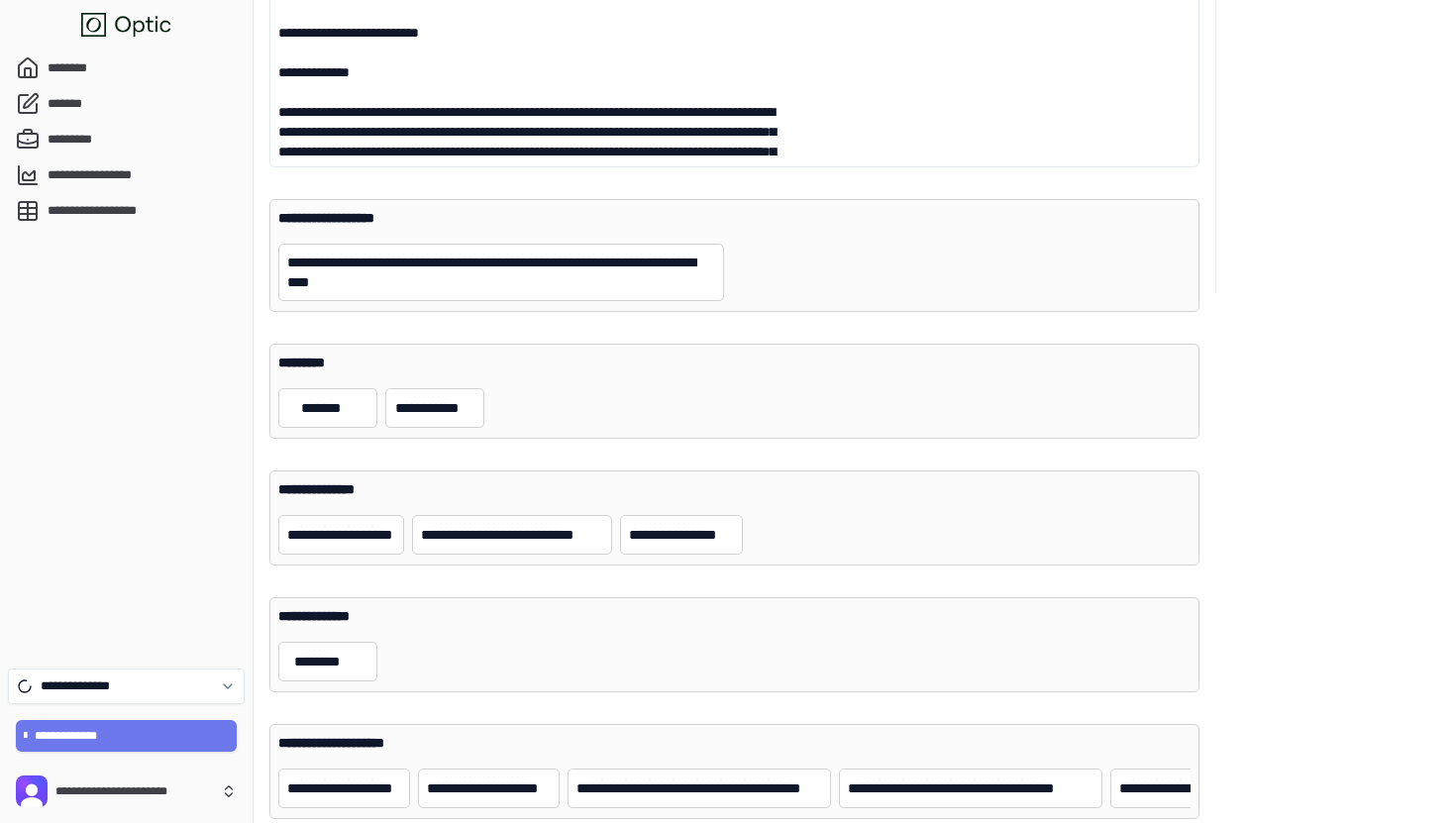 click on "*******" at bounding box center [328, 408] 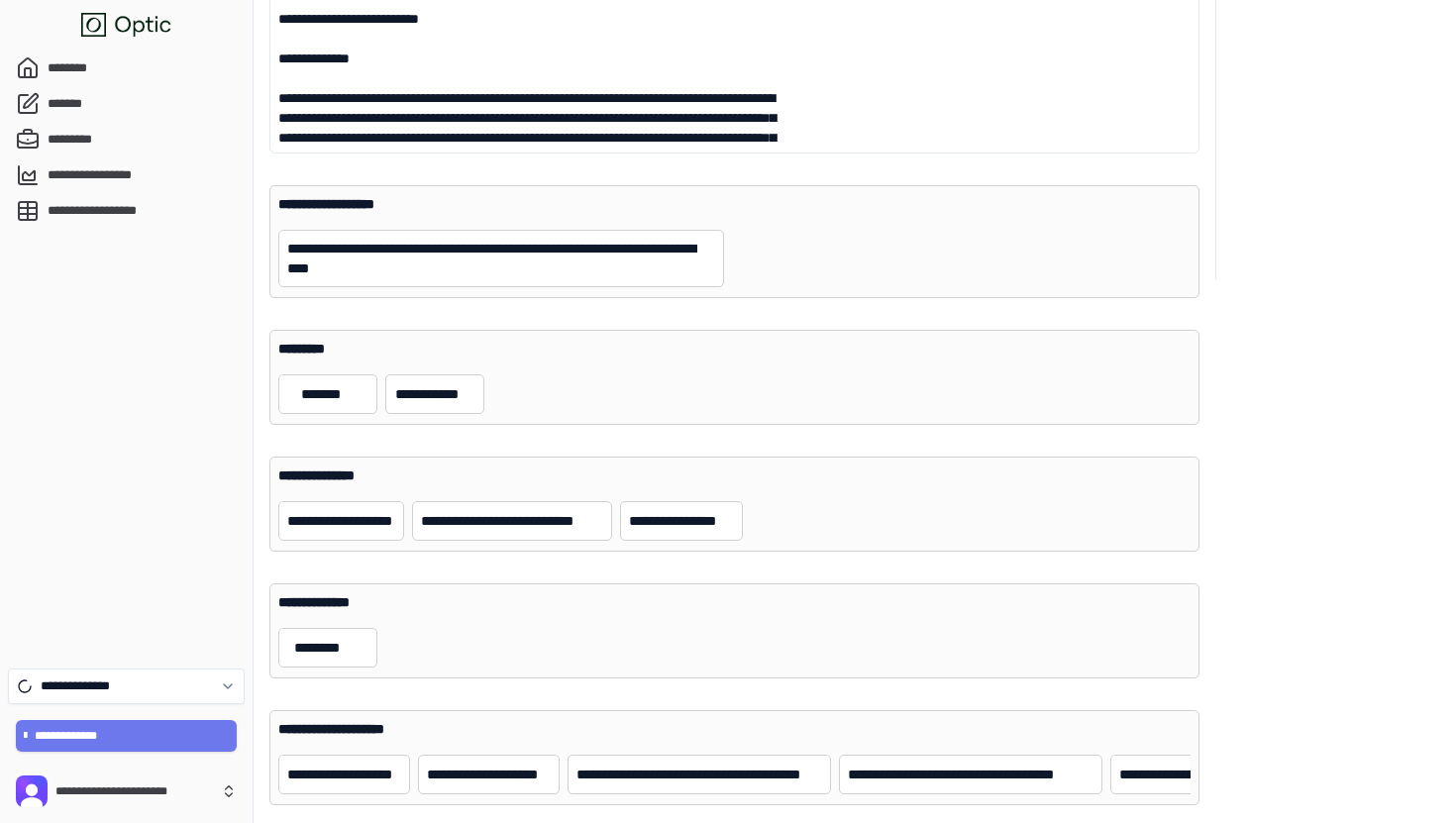 click on "**********" at bounding box center (435, 394) 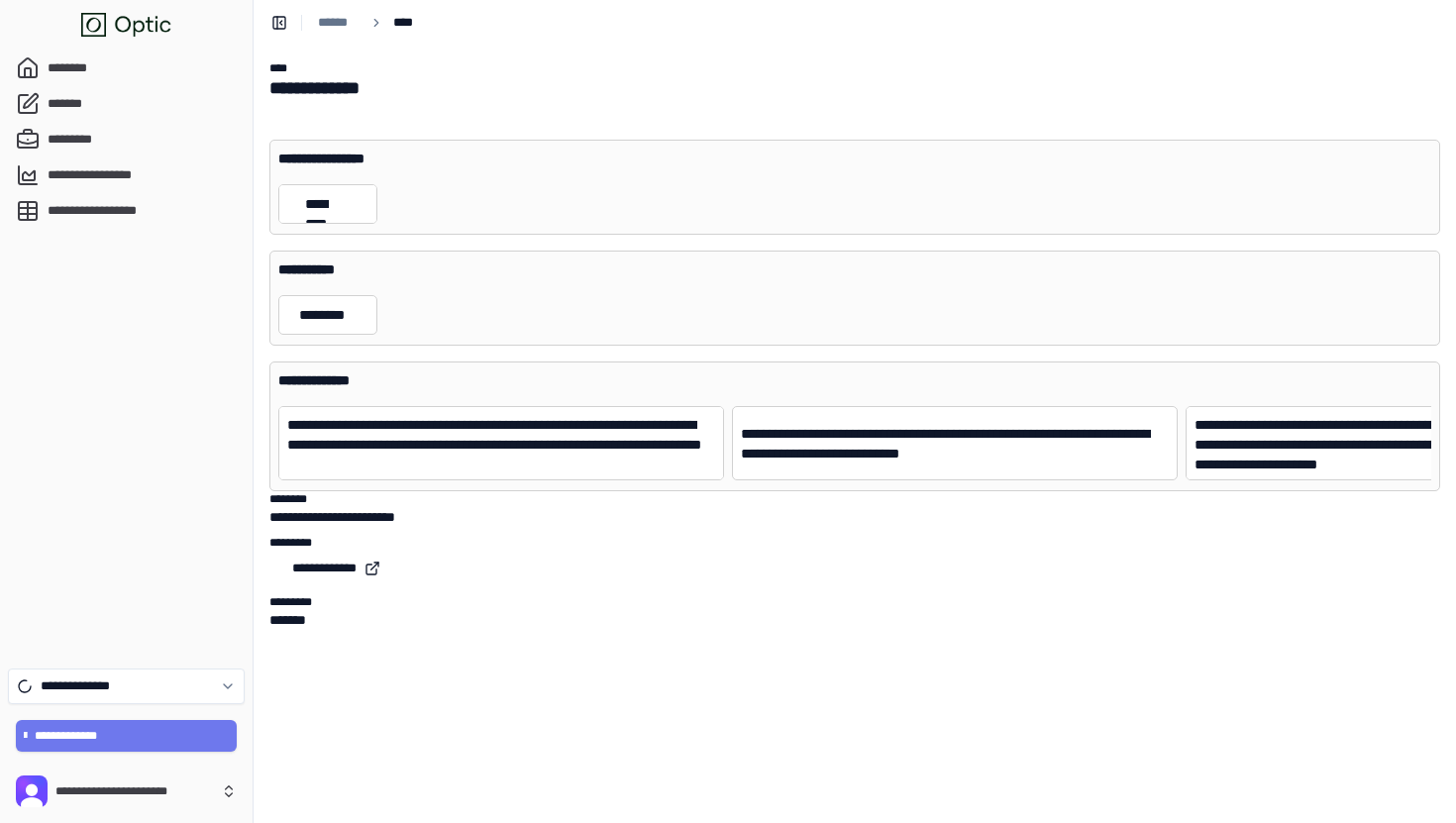 click on "**********" at bounding box center [126, 140] 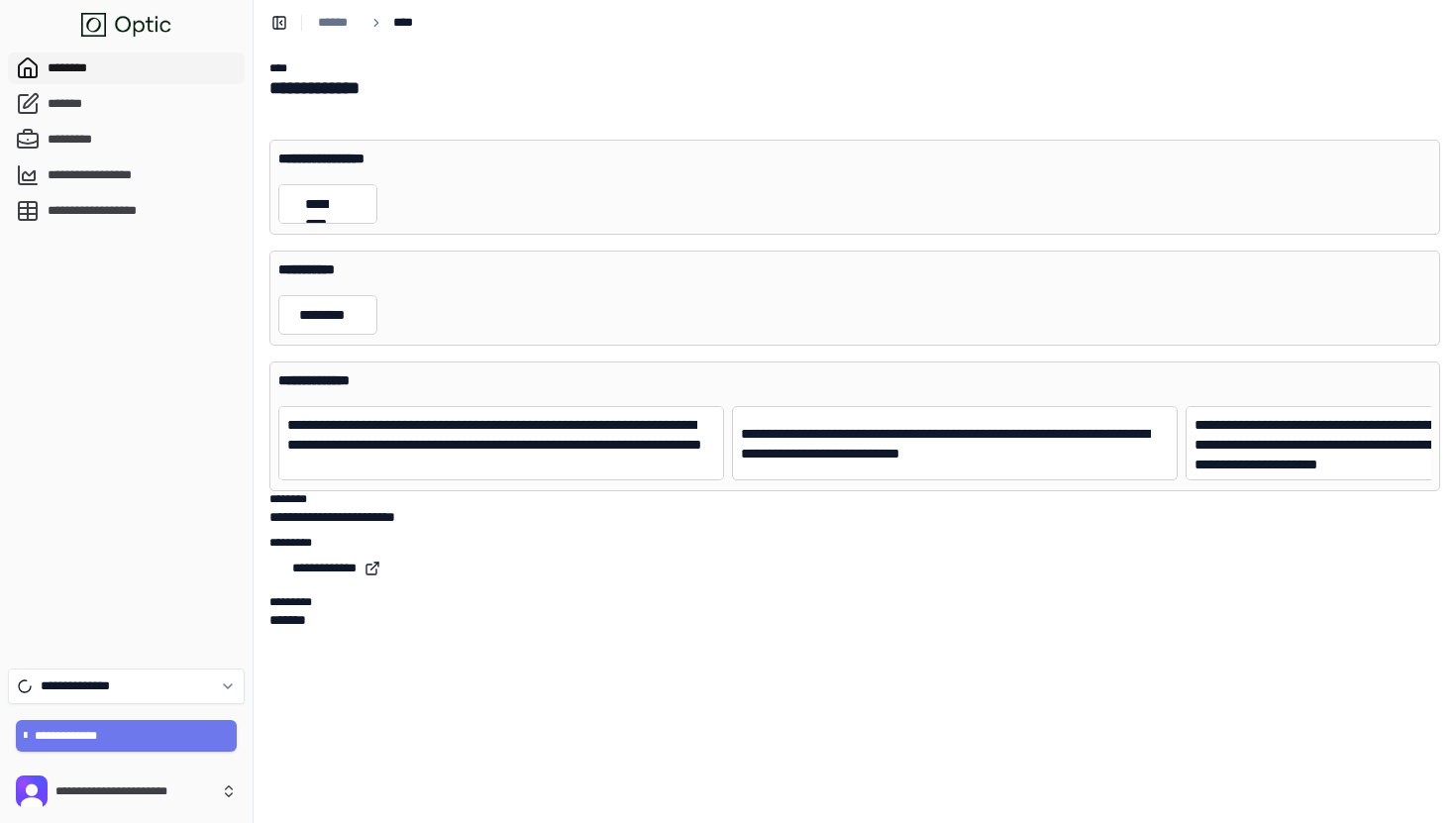 click on "********" at bounding box center (126, 68) 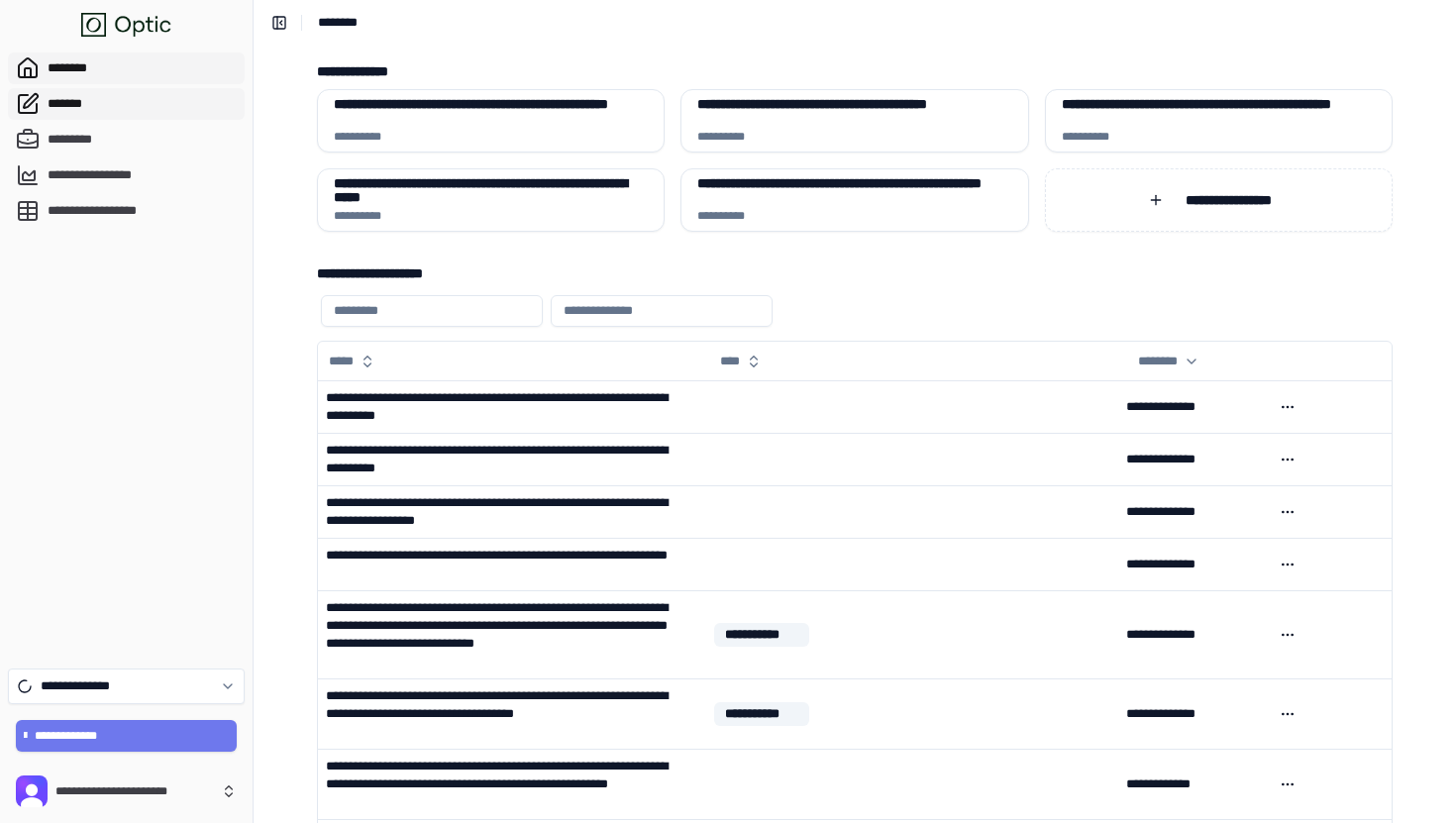 click on "*******" at bounding box center (126, 104) 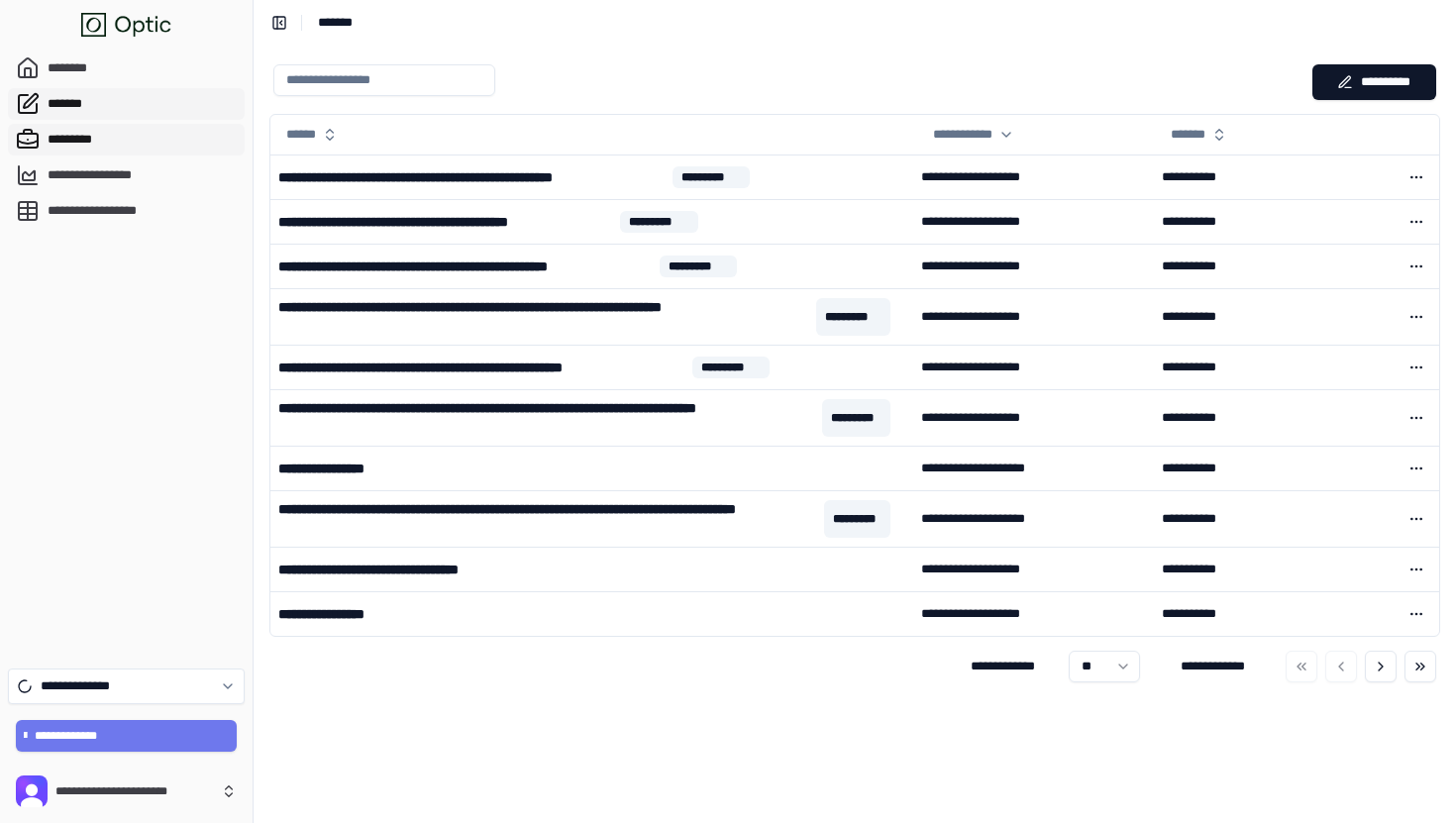 click on "*********" at bounding box center [126, 140] 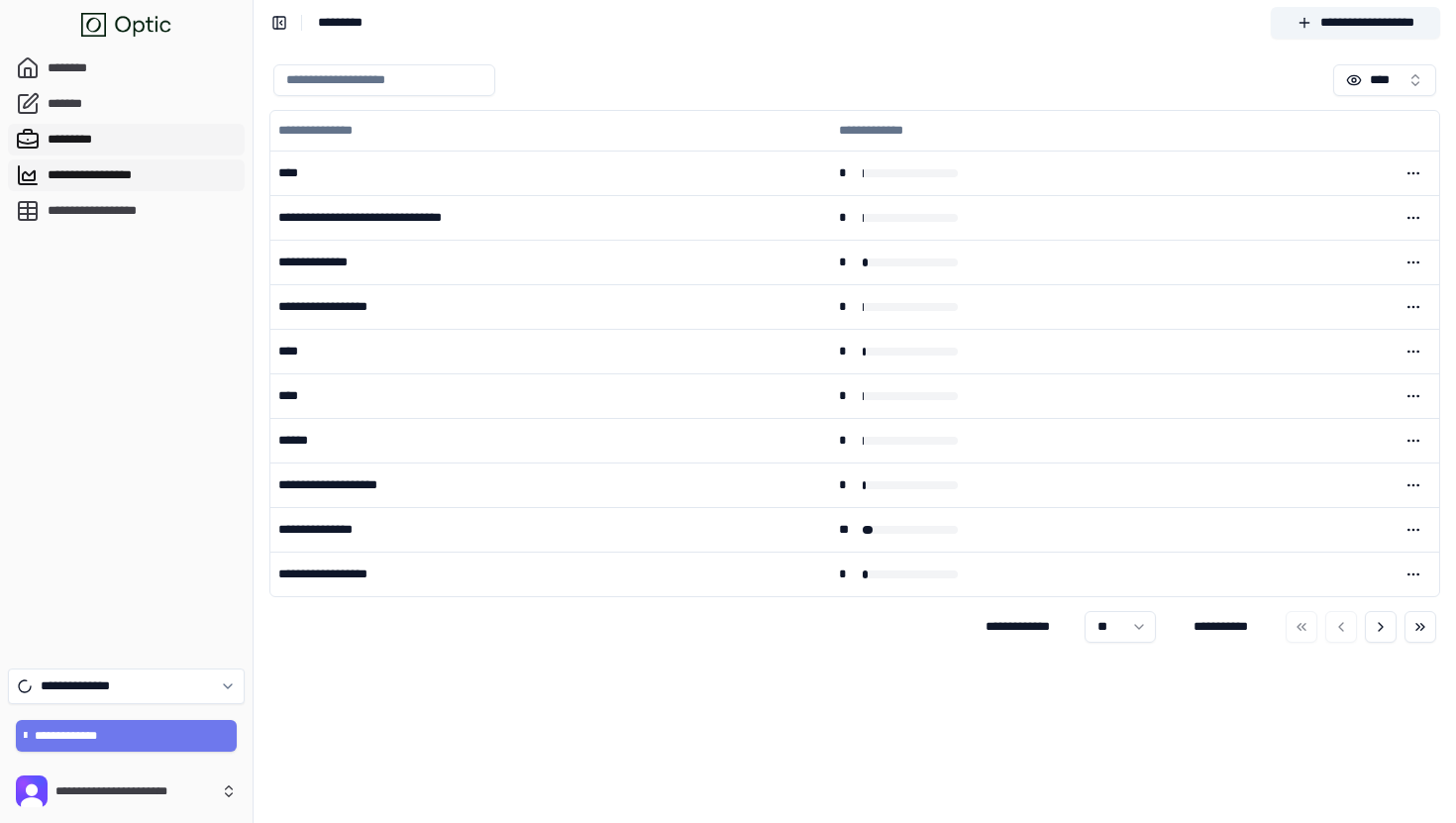 click on "**********" at bounding box center (126, 175) 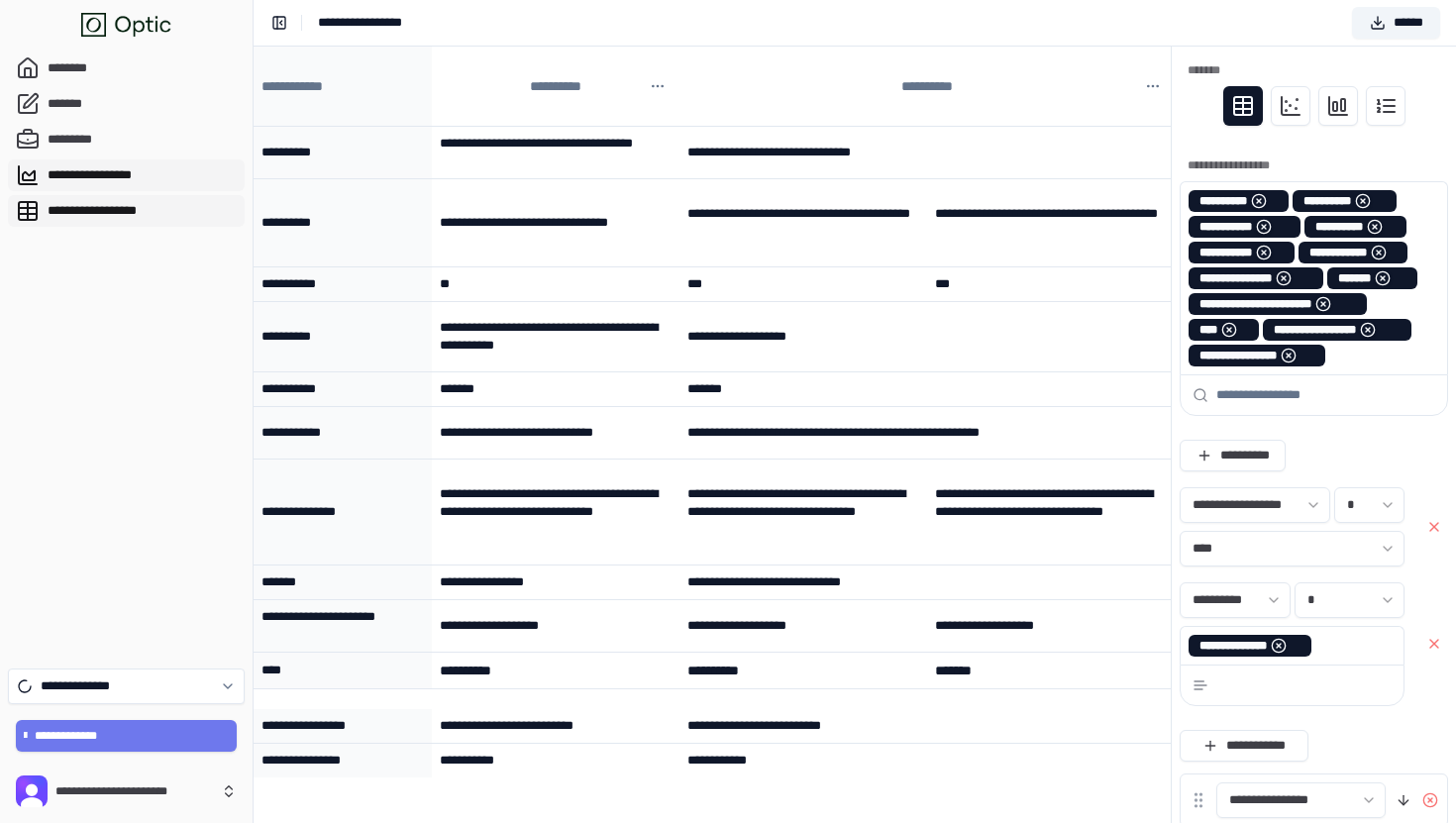 click on "**********" at bounding box center [126, 211] 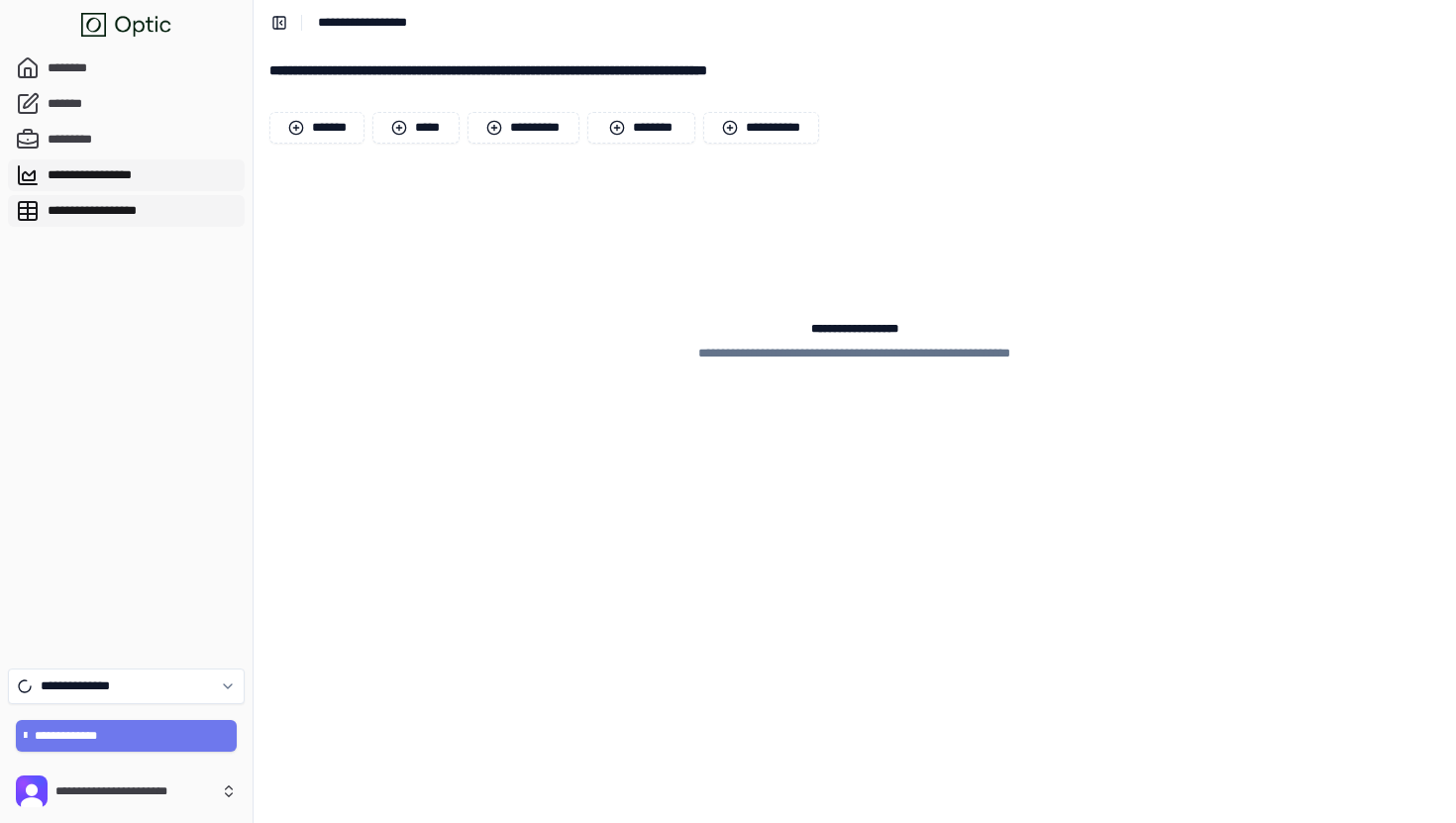 click on "**********" at bounding box center (126, 175) 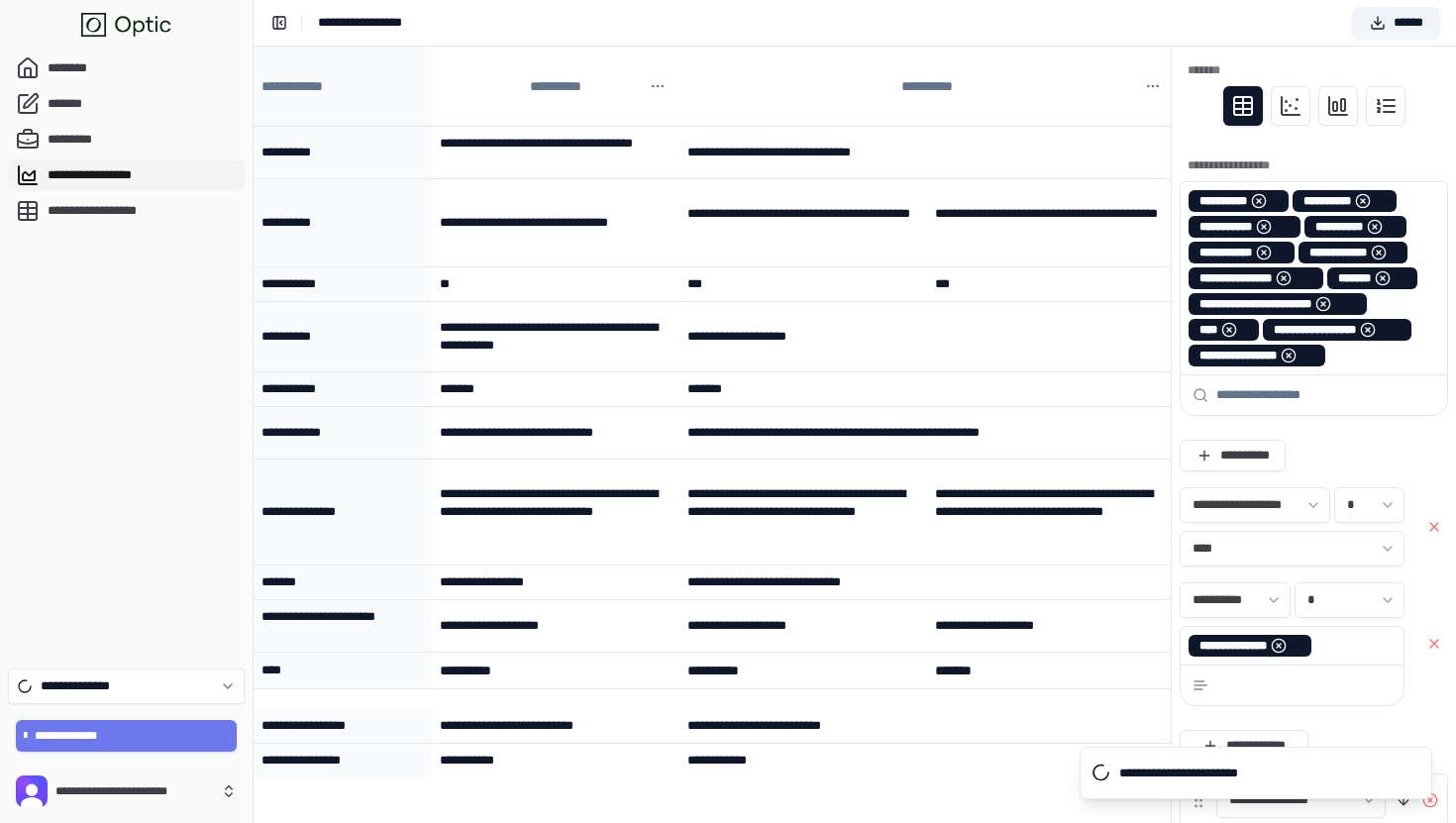 click on "**********" at bounding box center [126, 140] 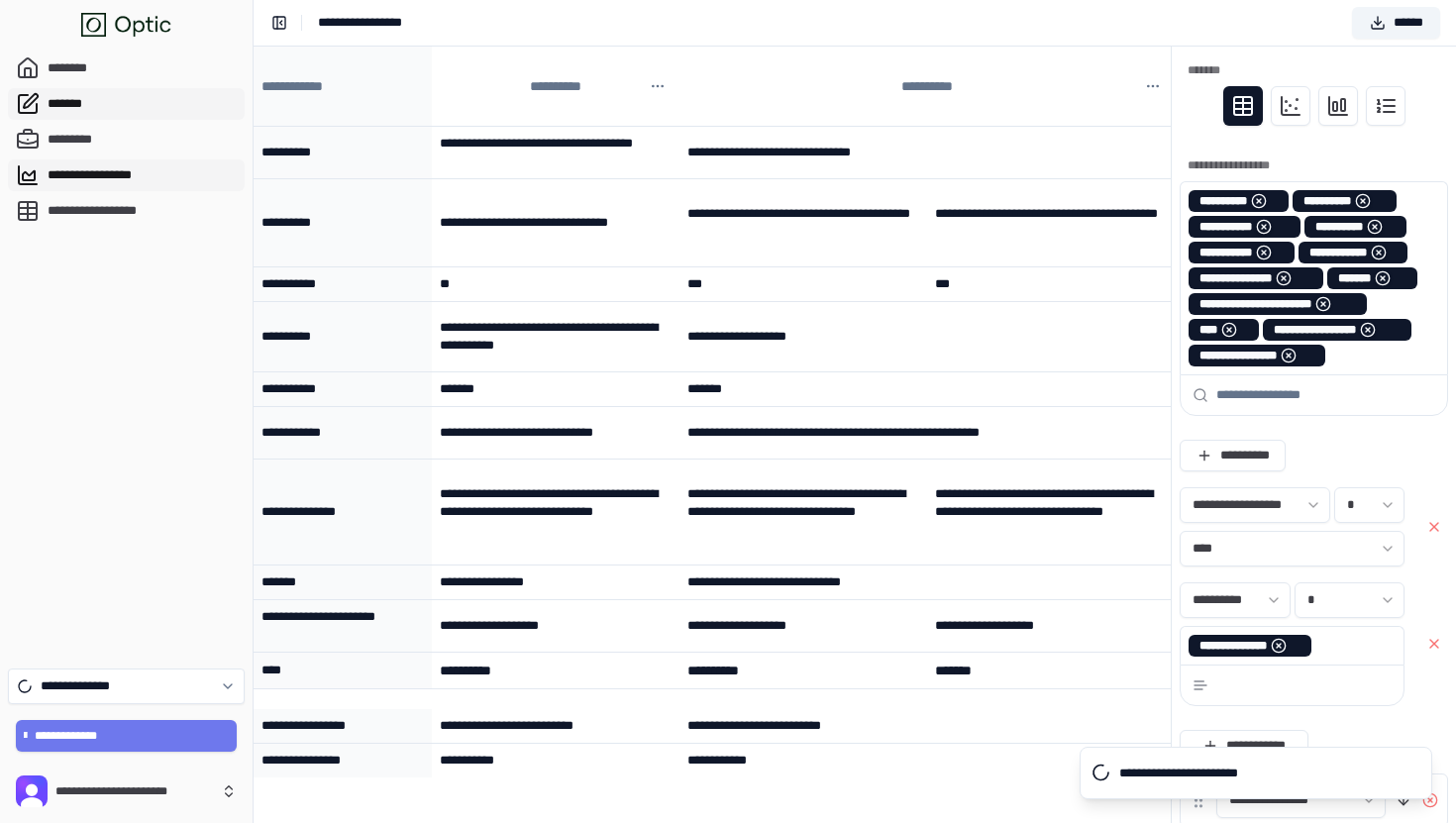 click on "*******" at bounding box center [126, 104] 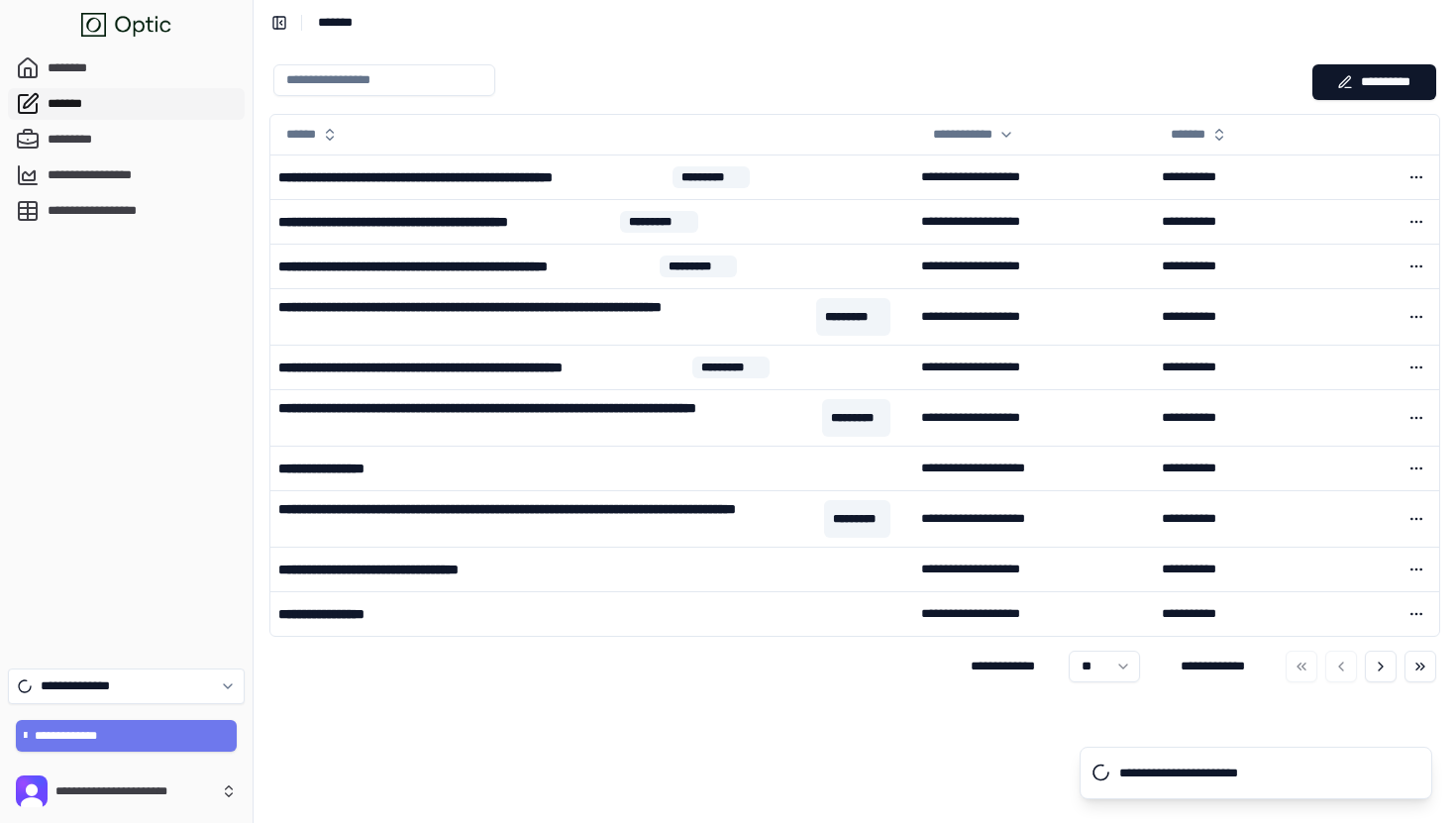 click on "*******" at bounding box center [126, 104] 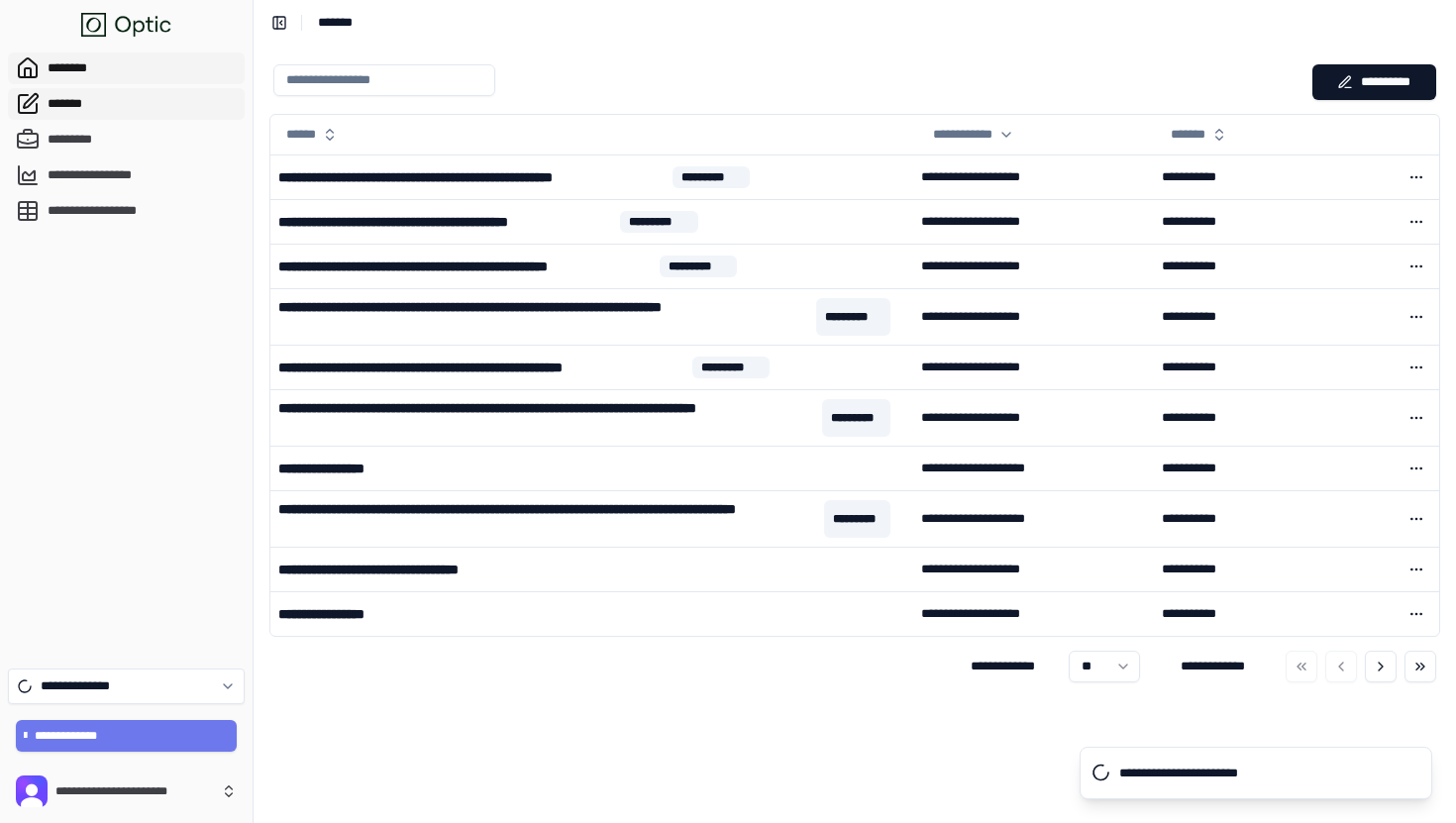 click on "********" at bounding box center (126, 68) 